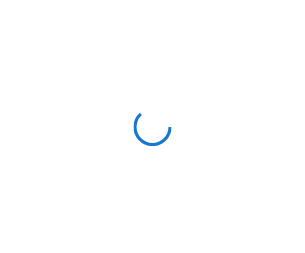 scroll, scrollTop: 0, scrollLeft: 0, axis: both 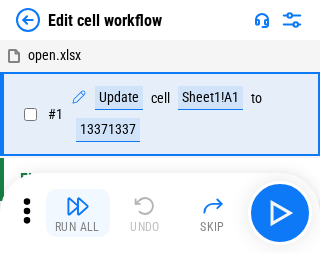 click at bounding box center (78, 206) 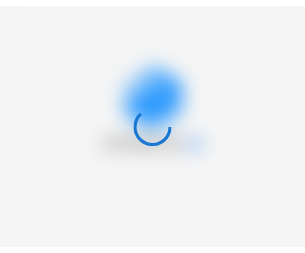 scroll, scrollTop: 0, scrollLeft: 0, axis: both 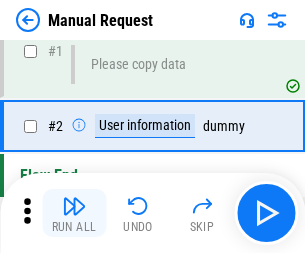 click at bounding box center [74, 206] 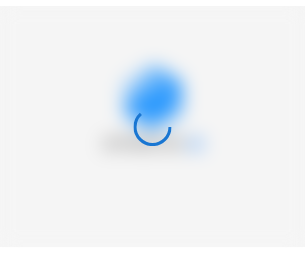 scroll, scrollTop: 0, scrollLeft: 0, axis: both 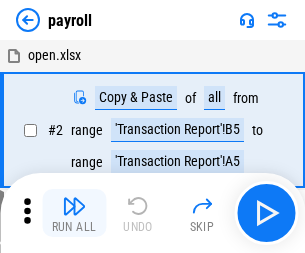 click at bounding box center [74, 206] 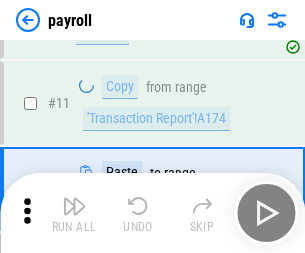 scroll, scrollTop: 122, scrollLeft: 0, axis: vertical 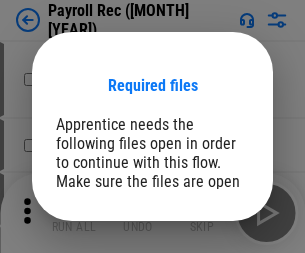 click on "Open" at bounding box center [209, 287] 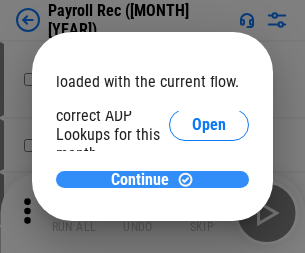 click on "Continue" at bounding box center [140, 180] 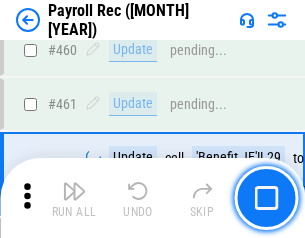 scroll, scrollTop: 10658, scrollLeft: 0, axis: vertical 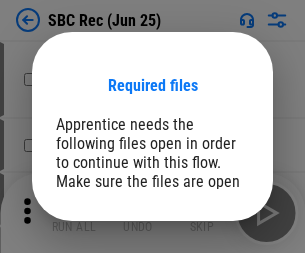 click on "Open" at bounding box center (209, 287) 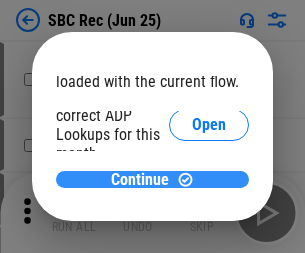 click on "Continue" at bounding box center [140, 180] 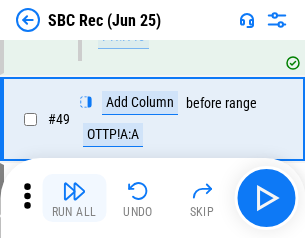click at bounding box center (74, 191) 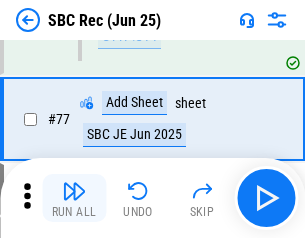 click at bounding box center (74, 191) 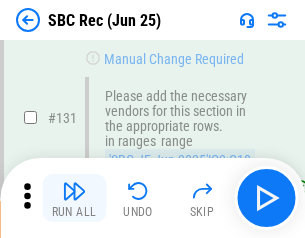 click at bounding box center [74, 191] 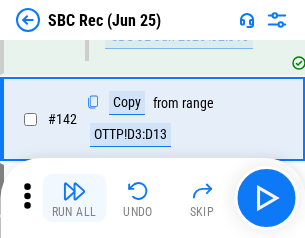 click at bounding box center [74, 191] 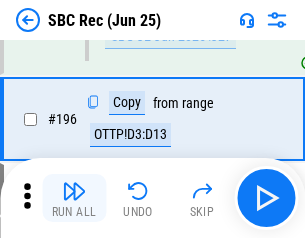 click at bounding box center [74, 191] 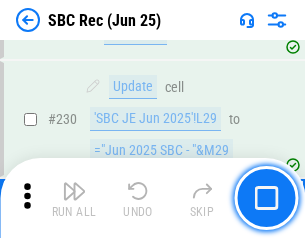 scroll, scrollTop: 6410, scrollLeft: 0, axis: vertical 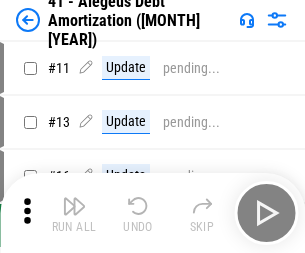 click at bounding box center (74, 206) 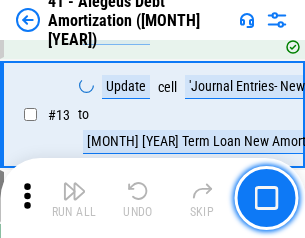scroll, scrollTop: 247, scrollLeft: 0, axis: vertical 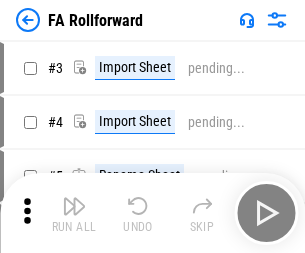 click at bounding box center (74, 206) 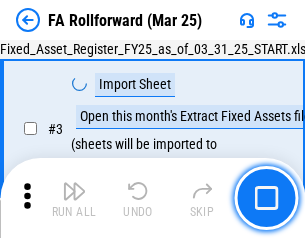 scroll, scrollTop: 184, scrollLeft: 0, axis: vertical 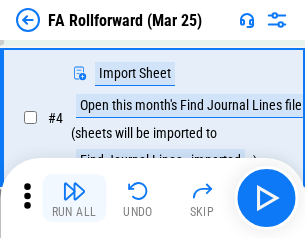 click at bounding box center [74, 191] 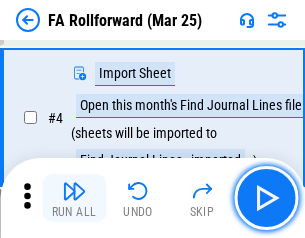 scroll, scrollTop: 313, scrollLeft: 0, axis: vertical 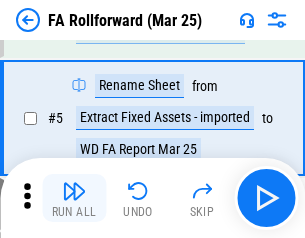 click at bounding box center [74, 191] 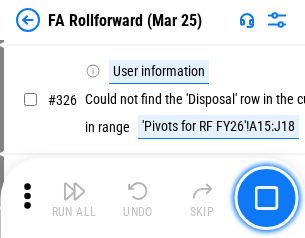 scroll, scrollTop: 9517, scrollLeft: 0, axis: vertical 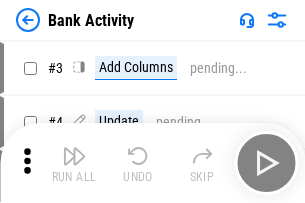click at bounding box center (74, 156) 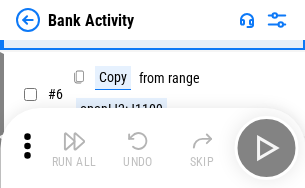 scroll, scrollTop: 106, scrollLeft: 0, axis: vertical 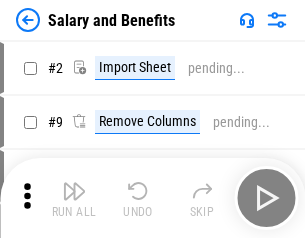 click at bounding box center [74, 191] 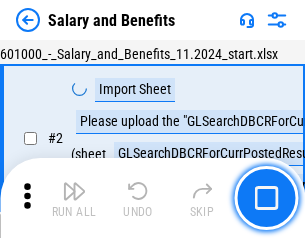 scroll, scrollTop: 145, scrollLeft: 0, axis: vertical 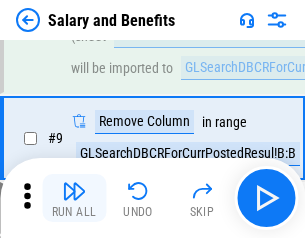 click at bounding box center (74, 191) 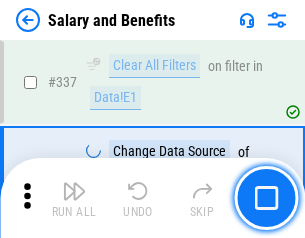 scroll, scrollTop: 9364, scrollLeft: 0, axis: vertical 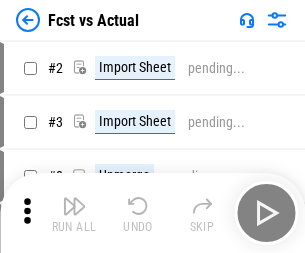 click at bounding box center [74, 206] 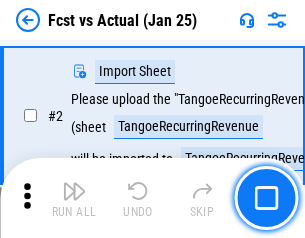 scroll, scrollTop: 187, scrollLeft: 0, axis: vertical 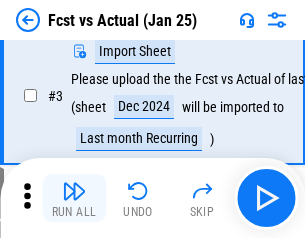 click at bounding box center (74, 191) 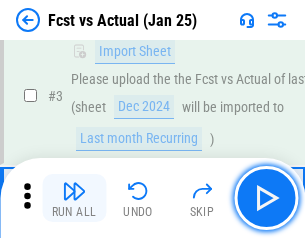 scroll, scrollTop: 300, scrollLeft: 0, axis: vertical 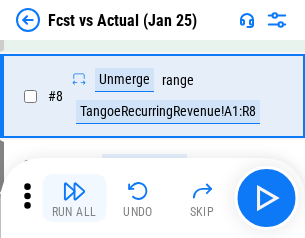 click at bounding box center [74, 191] 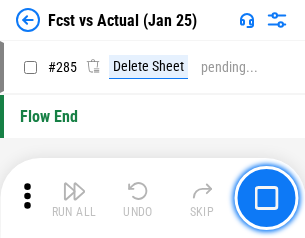 scroll, scrollTop: 9465, scrollLeft: 0, axis: vertical 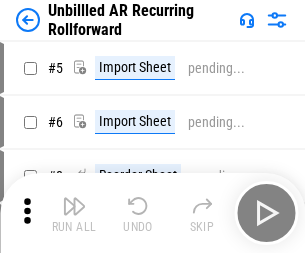 click at bounding box center [74, 206] 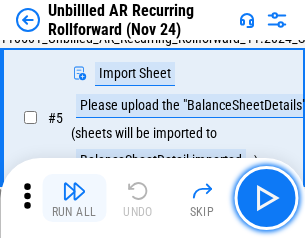 scroll, scrollTop: 188, scrollLeft: 0, axis: vertical 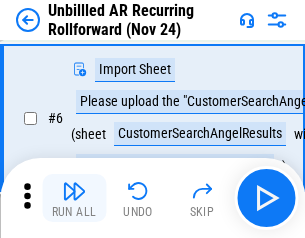 click at bounding box center [74, 191] 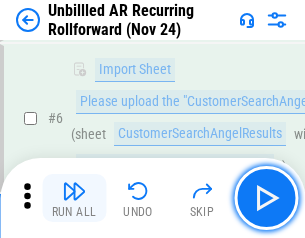 scroll, scrollTop: 322, scrollLeft: 0, axis: vertical 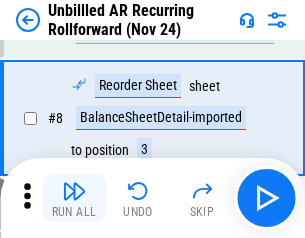 click at bounding box center [74, 191] 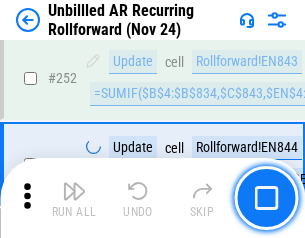 scroll, scrollTop: 6793, scrollLeft: 0, axis: vertical 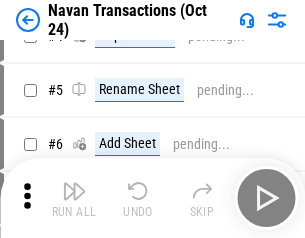 click at bounding box center (74, 191) 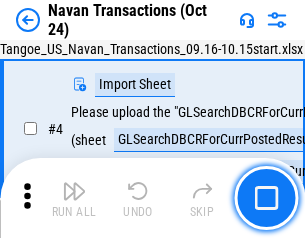 scroll, scrollTop: 168, scrollLeft: 0, axis: vertical 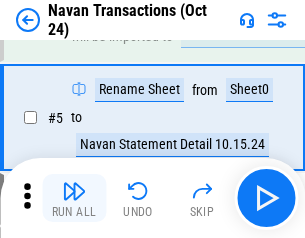 click at bounding box center (74, 191) 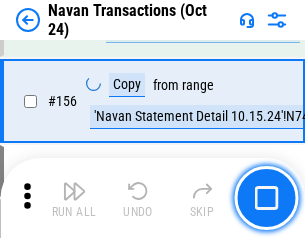 scroll, scrollTop: 6484, scrollLeft: 0, axis: vertical 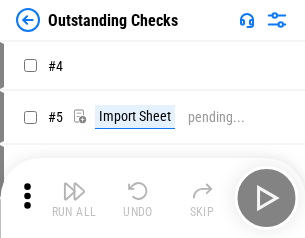 click at bounding box center (74, 191) 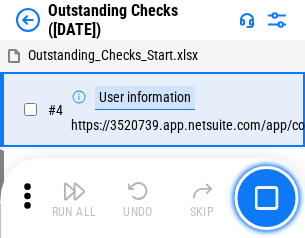 scroll, scrollTop: 209, scrollLeft: 0, axis: vertical 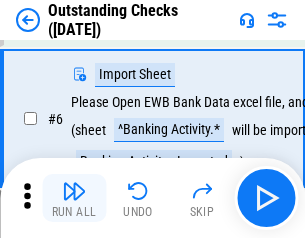 click at bounding box center [74, 191] 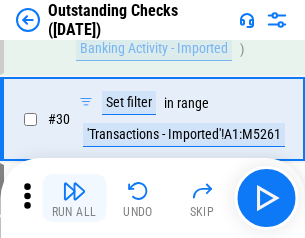 click at bounding box center (74, 191) 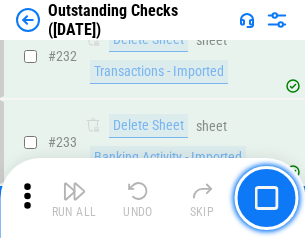 scroll, scrollTop: 6027, scrollLeft: 0, axis: vertical 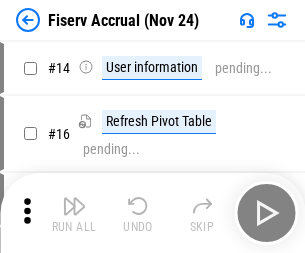click at bounding box center [74, 206] 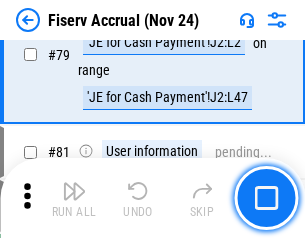 scroll, scrollTop: 2605, scrollLeft: 0, axis: vertical 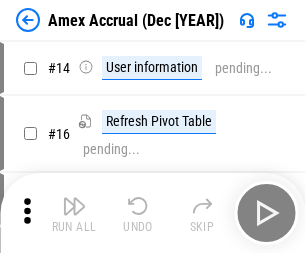 click at bounding box center [74, 206] 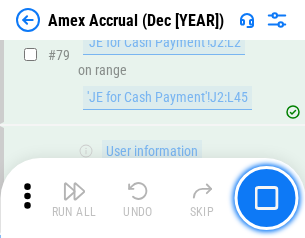 scroll, scrollTop: 2550, scrollLeft: 0, axis: vertical 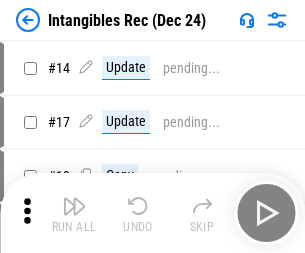 click at bounding box center (74, 206) 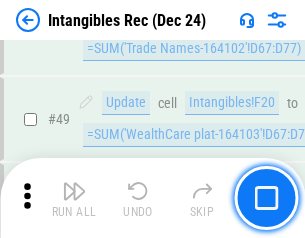 scroll, scrollTop: 779, scrollLeft: 0, axis: vertical 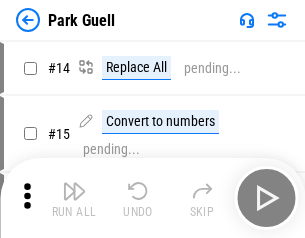 click at bounding box center (74, 191) 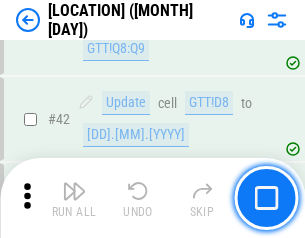 scroll, scrollTop: 2501, scrollLeft: 0, axis: vertical 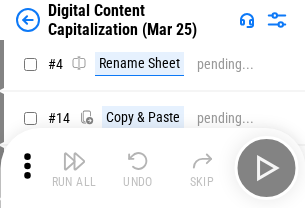 click at bounding box center [74, 161] 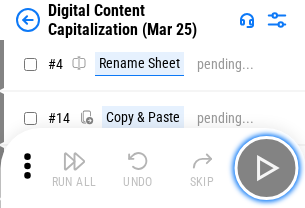 scroll, scrollTop: 187, scrollLeft: 0, axis: vertical 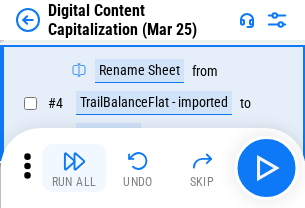 click at bounding box center (74, 161) 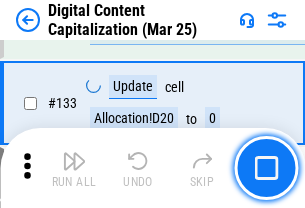 scroll, scrollTop: 2121, scrollLeft: 0, axis: vertical 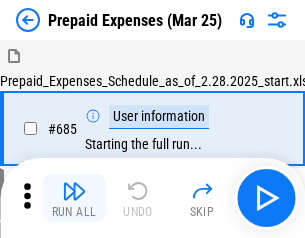 click at bounding box center (74, 191) 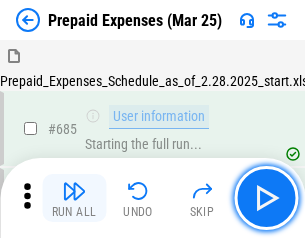 scroll, scrollTop: 4993, scrollLeft: 0, axis: vertical 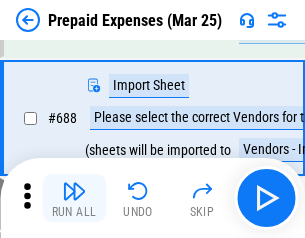 click at bounding box center [74, 191] 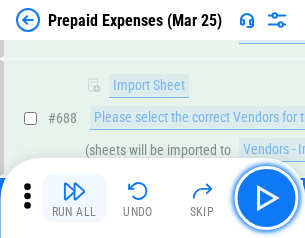 scroll, scrollTop: 5095, scrollLeft: 0, axis: vertical 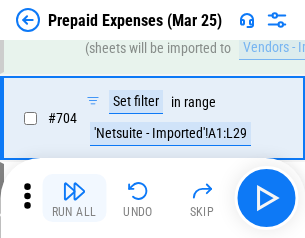 click at bounding box center [74, 191] 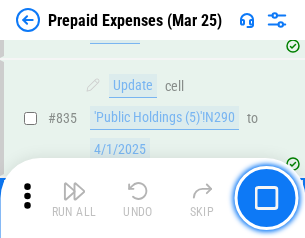 scroll, scrollTop: 7985, scrollLeft: 0, axis: vertical 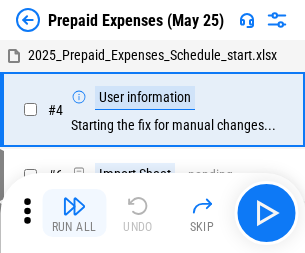 click at bounding box center (74, 206) 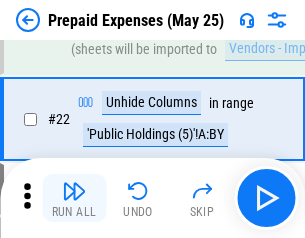 click at bounding box center (74, 191) 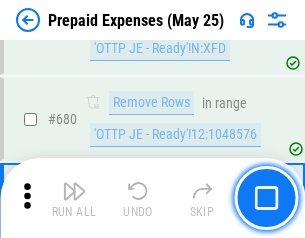 scroll, scrollTop: 6734, scrollLeft: 0, axis: vertical 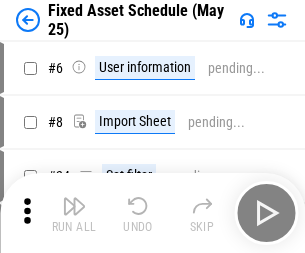 click at bounding box center [74, 206] 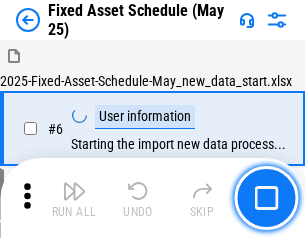 scroll, scrollTop: 210, scrollLeft: 0, axis: vertical 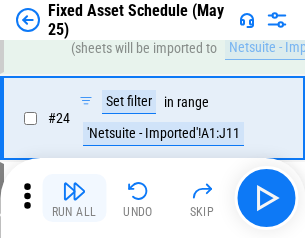 click at bounding box center [74, 191] 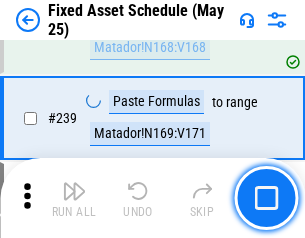 scroll, scrollTop: 6149, scrollLeft: 0, axis: vertical 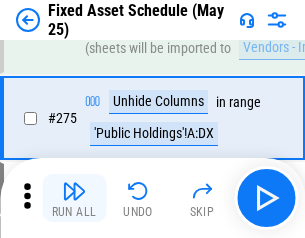 click at bounding box center (74, 191) 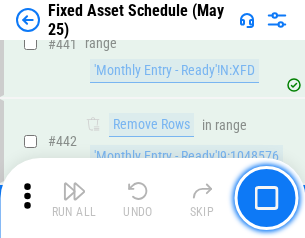 scroll, scrollTop: 8848, scrollLeft: 0, axis: vertical 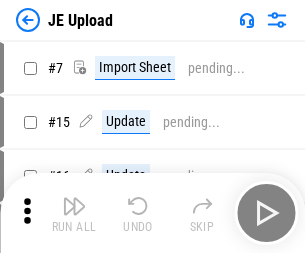 click at bounding box center (74, 206) 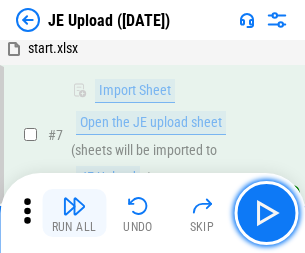 scroll, scrollTop: 145, scrollLeft: 0, axis: vertical 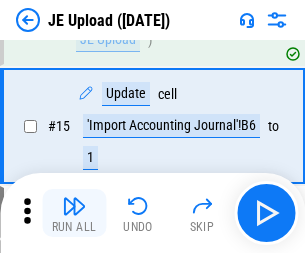 click at bounding box center (74, 206) 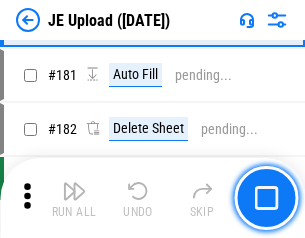 scroll, scrollTop: 4223, scrollLeft: 0, axis: vertical 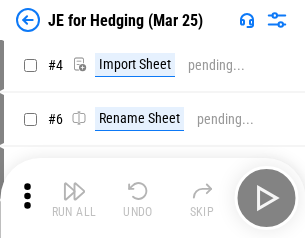 click at bounding box center (74, 191) 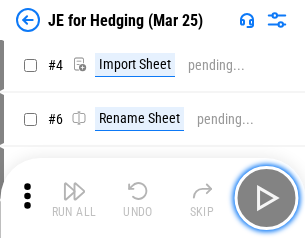 scroll, scrollTop: 113, scrollLeft: 0, axis: vertical 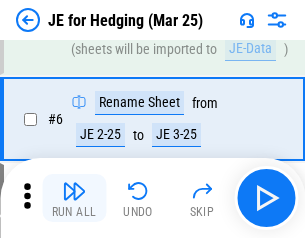 click at bounding box center (74, 191) 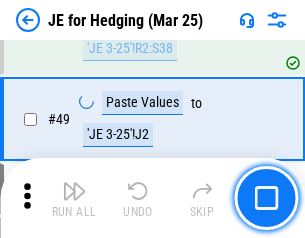 scroll, scrollTop: 1295, scrollLeft: 0, axis: vertical 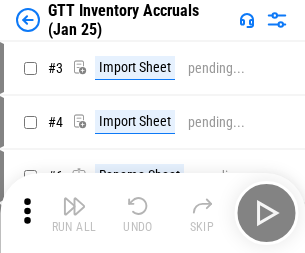 click at bounding box center [74, 206] 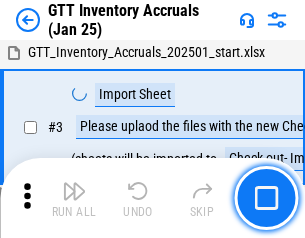 scroll, scrollTop: 129, scrollLeft: 0, axis: vertical 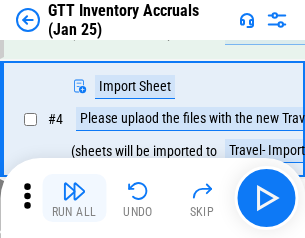 click at bounding box center [74, 191] 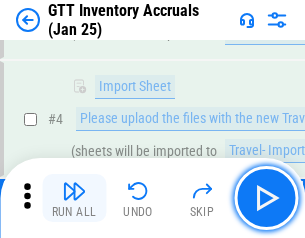 scroll, scrollTop: 231, scrollLeft: 0, axis: vertical 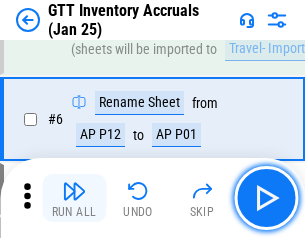 click at bounding box center (74, 191) 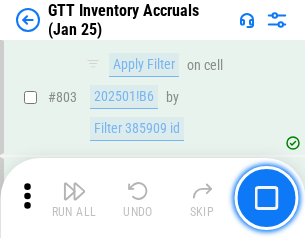 scroll, scrollTop: 15134, scrollLeft: 0, axis: vertical 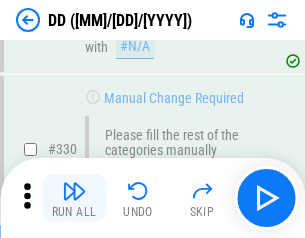 click at bounding box center (74, 191) 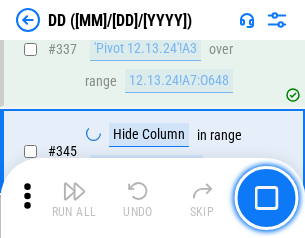scroll, scrollTop: 9296, scrollLeft: 0, axis: vertical 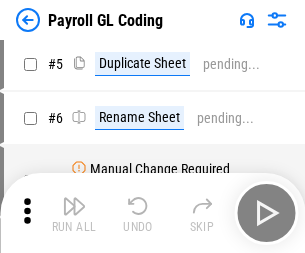 click at bounding box center (74, 206) 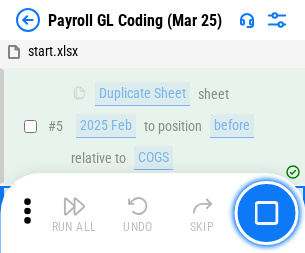 scroll, scrollTop: 233, scrollLeft: 0, axis: vertical 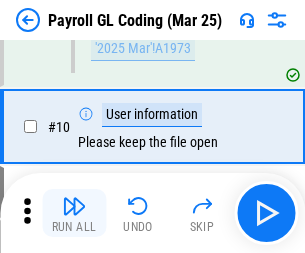 click at bounding box center (74, 206) 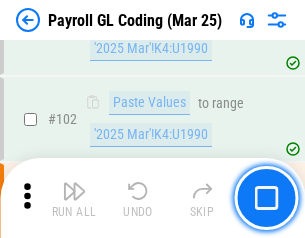 scroll, scrollTop: 4684, scrollLeft: 0, axis: vertical 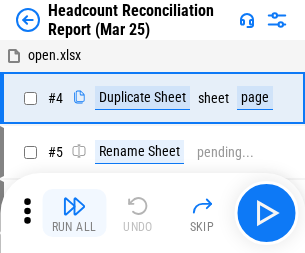 click at bounding box center (74, 206) 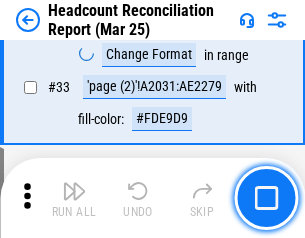 scroll, scrollTop: 1834, scrollLeft: 0, axis: vertical 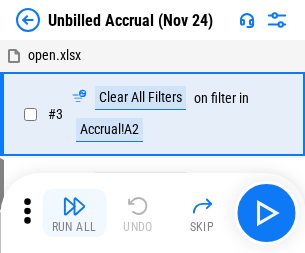 click at bounding box center [74, 206] 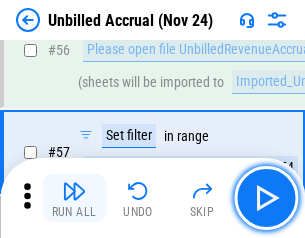 scroll, scrollTop: 2190, scrollLeft: 0, axis: vertical 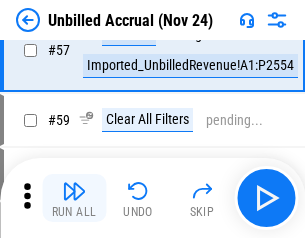 click at bounding box center (74, 191) 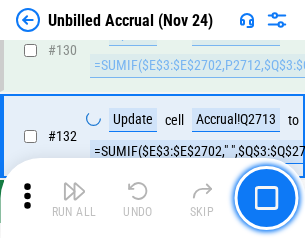 scroll, scrollTop: 5934, scrollLeft: 0, axis: vertical 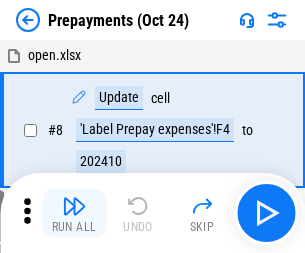click at bounding box center [74, 206] 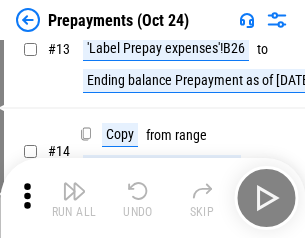 scroll, scrollTop: 125, scrollLeft: 0, axis: vertical 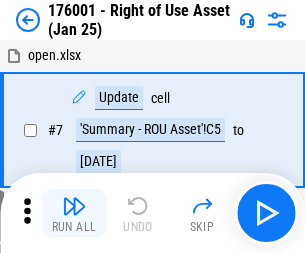 click at bounding box center (74, 206) 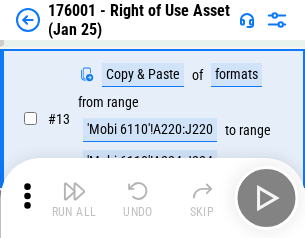 scroll, scrollTop: 129, scrollLeft: 0, axis: vertical 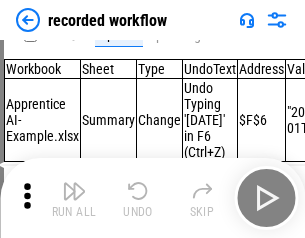 click at bounding box center (74, 191) 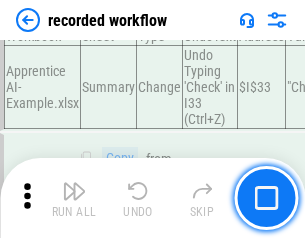 scroll, scrollTop: 6251, scrollLeft: 0, axis: vertical 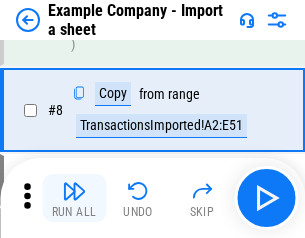 click at bounding box center [74, 191] 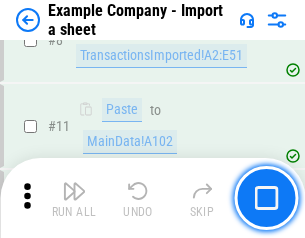 scroll, scrollTop: 426, scrollLeft: 0, axis: vertical 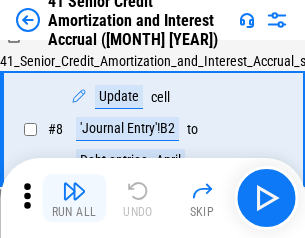 click at bounding box center [74, 191] 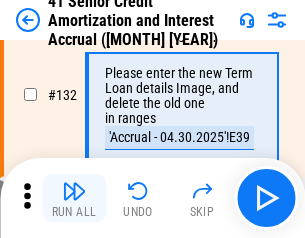 click at bounding box center [74, 191] 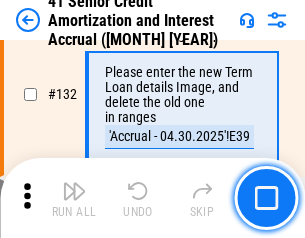 scroll, scrollTop: 2045, scrollLeft: 0, axis: vertical 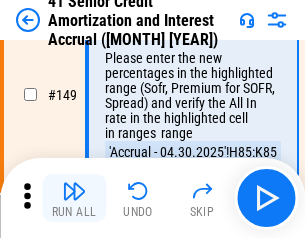 click at bounding box center (74, 191) 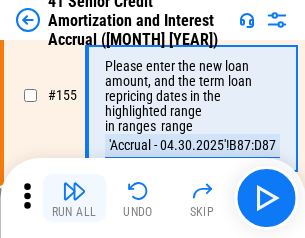 click at bounding box center [74, 191] 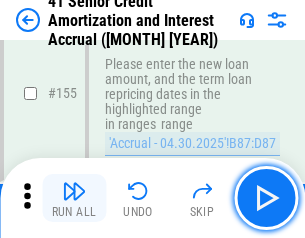 scroll, scrollTop: 2363, scrollLeft: 0, axis: vertical 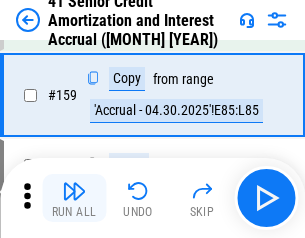 click at bounding box center (74, 191) 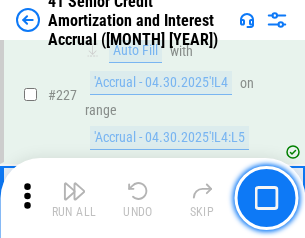 scroll, scrollTop: 4404, scrollLeft: 0, axis: vertical 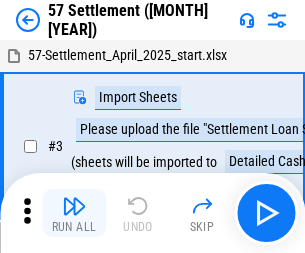 click at bounding box center (74, 206) 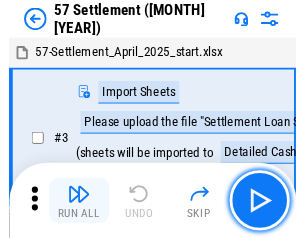 scroll, scrollTop: 19, scrollLeft: 0, axis: vertical 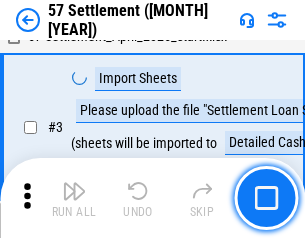 click at bounding box center [74, 191] 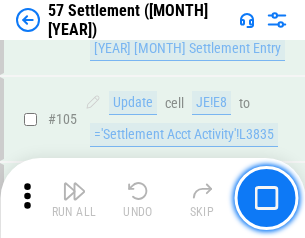 scroll, scrollTop: 1263, scrollLeft: 0, axis: vertical 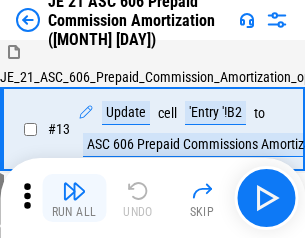 click at bounding box center (74, 191) 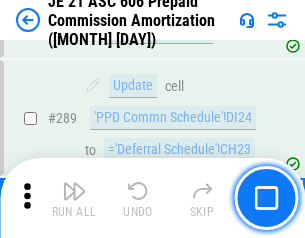 scroll, scrollTop: 3680, scrollLeft: 0, axis: vertical 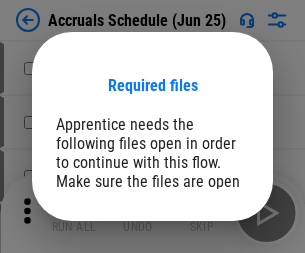 click on "Open" at bounding box center [209, 278] 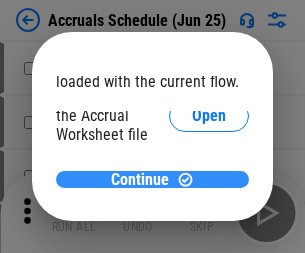 click on "Continue" at bounding box center [140, 180] 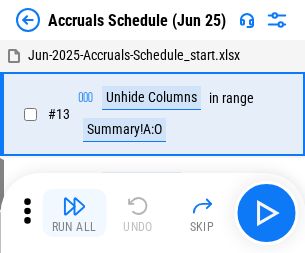 click at bounding box center [74, 206] 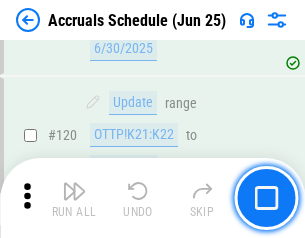 scroll, scrollTop: 2736, scrollLeft: 0, axis: vertical 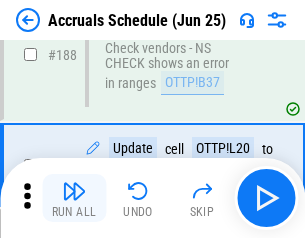 click at bounding box center (74, 191) 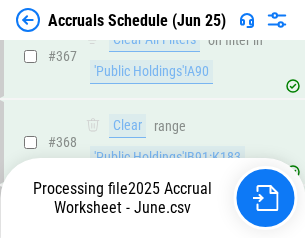 scroll, scrollTop: 6200, scrollLeft: 0, axis: vertical 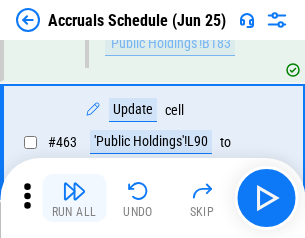 click at bounding box center (74, 191) 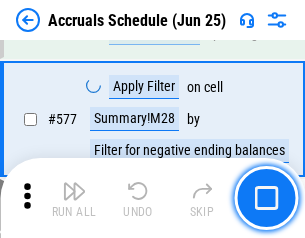 scroll, scrollTop: 8907, scrollLeft: 0, axis: vertical 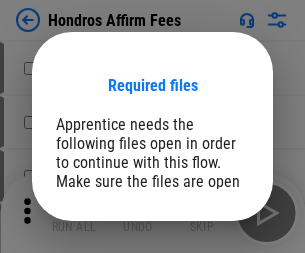 click on "Open" at bounding box center (209, 268) 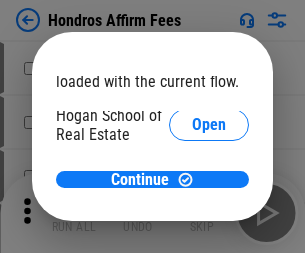 click on "Open" at bounding box center (209, 202) 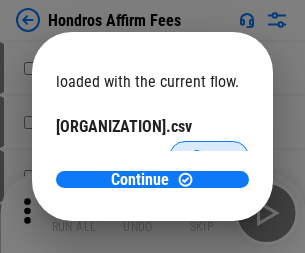 click on "Open" at bounding box center (209, 157) 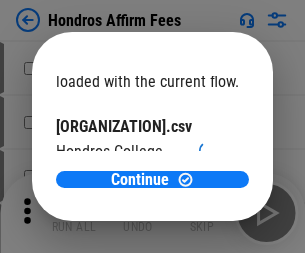 scroll, scrollTop: 228, scrollLeft: 0, axis: vertical 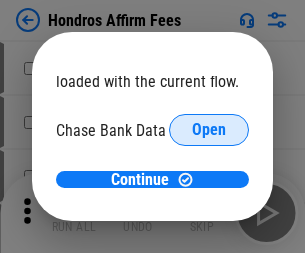 click on "Open" at bounding box center (209, 130) 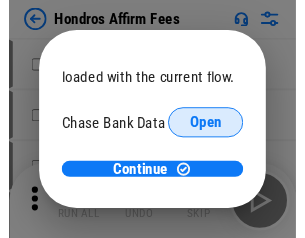 scroll, scrollTop: 314, scrollLeft: 0, axis: vertical 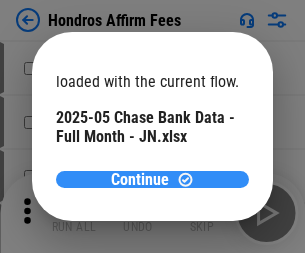 click on "Continue" at bounding box center [140, 180] 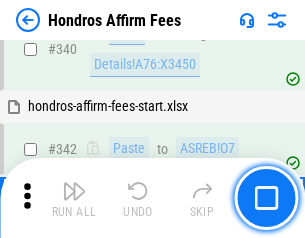 scroll, scrollTop: 4545, scrollLeft: 0, axis: vertical 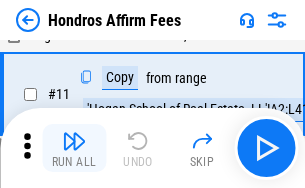 click at bounding box center [74, 141] 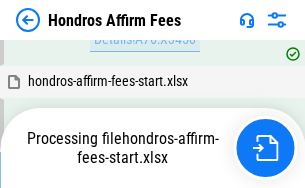 scroll, scrollTop: 4452, scrollLeft: 0, axis: vertical 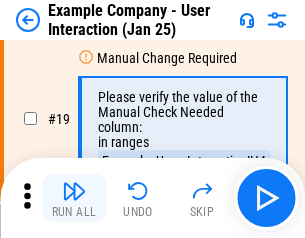 click at bounding box center (74, 191) 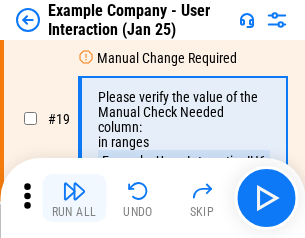 click at bounding box center (74, 191) 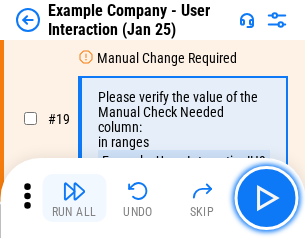 click at bounding box center [74, 191] 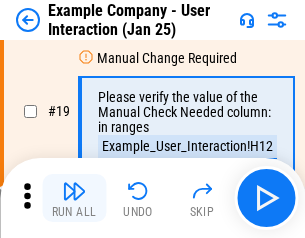 click at bounding box center (74, 191) 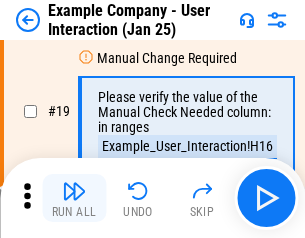 click at bounding box center (74, 191) 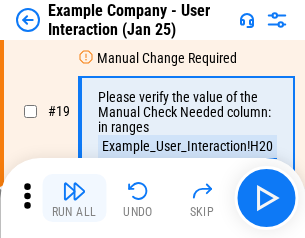 click at bounding box center [74, 191] 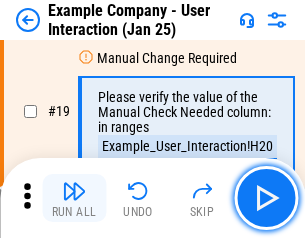 scroll, scrollTop: 537, scrollLeft: 0, axis: vertical 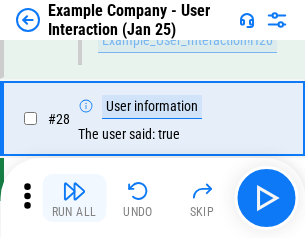 click at bounding box center (74, 191) 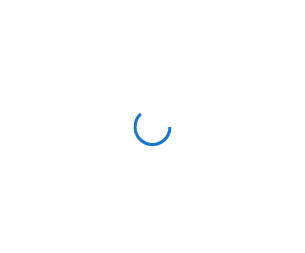 scroll, scrollTop: 0, scrollLeft: 0, axis: both 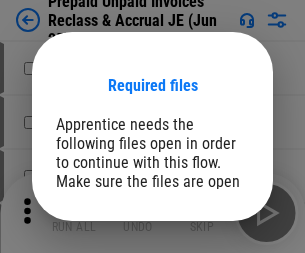 click on "Open" at bounding box center (209, 278) 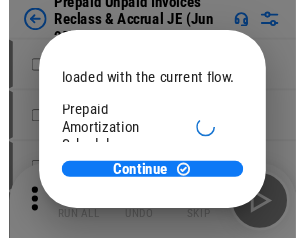 scroll, scrollTop: 119, scrollLeft: 0, axis: vertical 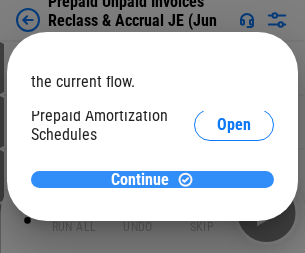 click on "Continue" at bounding box center [140, 180] 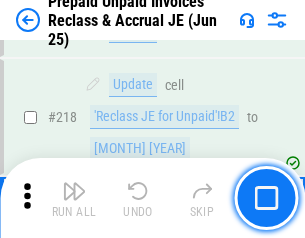 scroll, scrollTop: 2592, scrollLeft: 0, axis: vertical 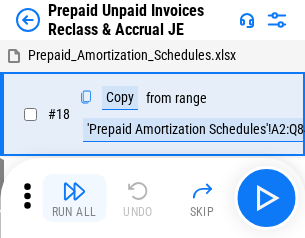 click at bounding box center [74, 191] 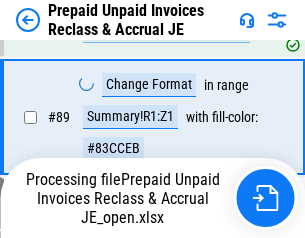 scroll, scrollTop: 1628, scrollLeft: 0, axis: vertical 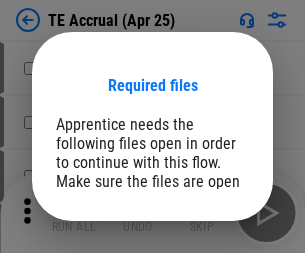 click on "Open" at bounding box center [209, 287] 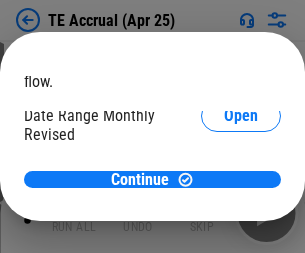 scroll, scrollTop: 119, scrollLeft: 0, axis: vertical 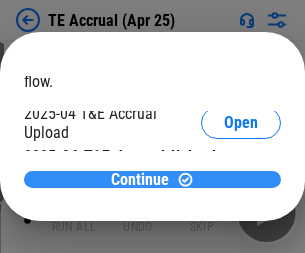 click on "Continue" at bounding box center (140, 180) 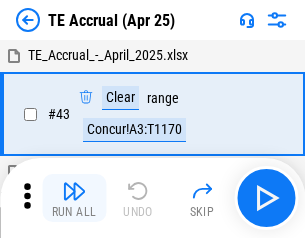 click at bounding box center [74, 191] 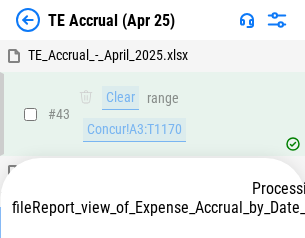 scroll, scrollTop: 115, scrollLeft: 0, axis: vertical 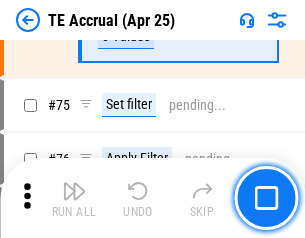 click at bounding box center [74, 191] 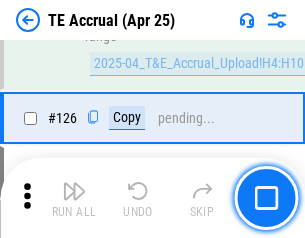 scroll, scrollTop: 3928, scrollLeft: 0, axis: vertical 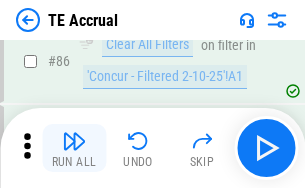 click at bounding box center (74, 141) 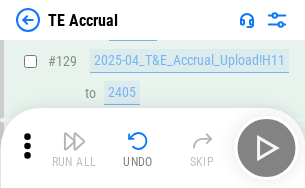 scroll, scrollTop: 4178, scrollLeft: 0, axis: vertical 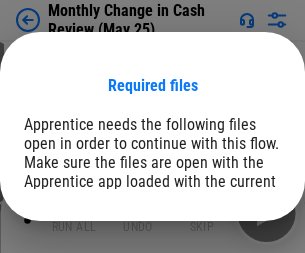 click on "Open" at bounding box center [241, 246] 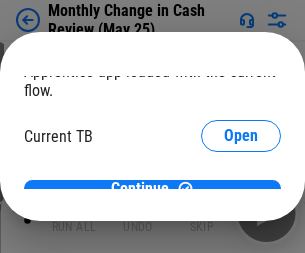 click on "Open" at bounding box center [241, 197] 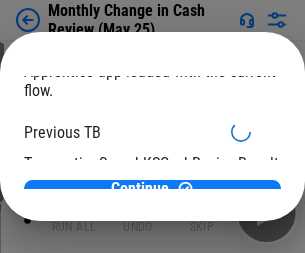 scroll, scrollTop: 65, scrollLeft: 0, axis: vertical 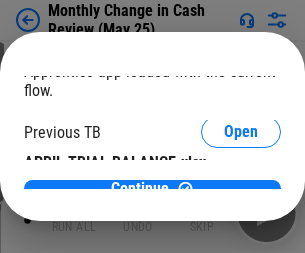 click on "Open" at bounding box center (326, 193) 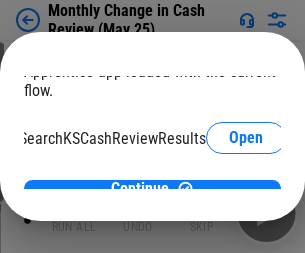 scroll, scrollTop: 126, scrollLeft: 80, axis: both 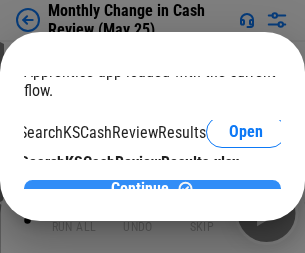 click on "Continue" at bounding box center (140, 189) 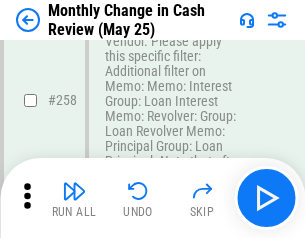 scroll, scrollTop: 5369, scrollLeft: 0, axis: vertical 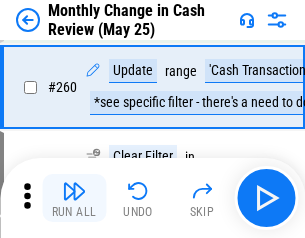 click at bounding box center (74, 191) 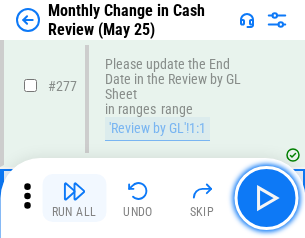 scroll, scrollTop: 6051, scrollLeft: 0, axis: vertical 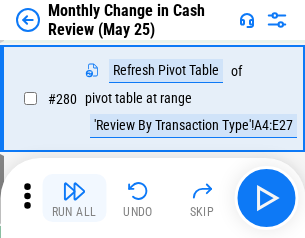 click at bounding box center (74, 191) 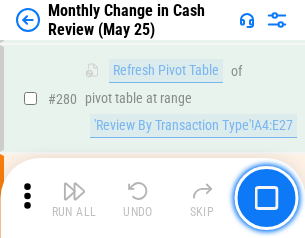 scroll, scrollTop: 6194, scrollLeft: 0, axis: vertical 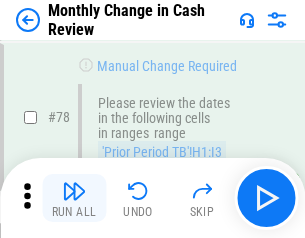 click at bounding box center [74, 191] 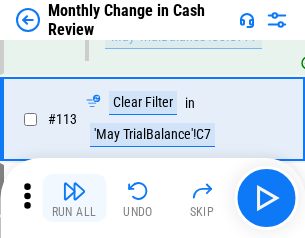 click at bounding box center [74, 191] 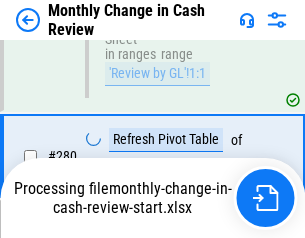 scroll, scrollTop: 6028, scrollLeft: 0, axis: vertical 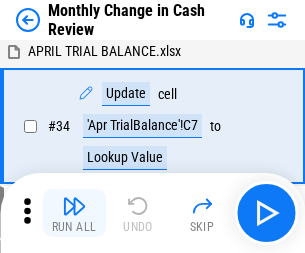 click at bounding box center [74, 206] 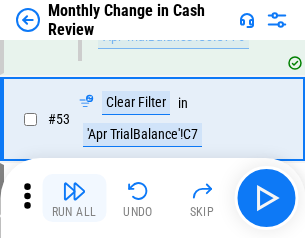 click at bounding box center [74, 191] 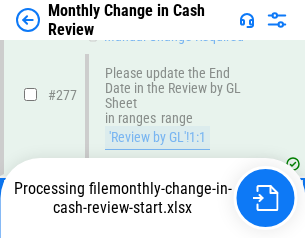 scroll, scrollTop: 6028, scrollLeft: 0, axis: vertical 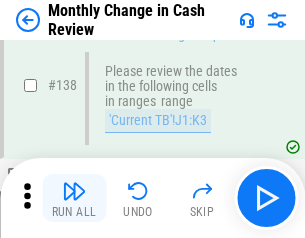 click at bounding box center [74, 191] 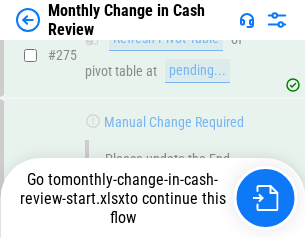 scroll, scrollTop: 6028, scrollLeft: 0, axis: vertical 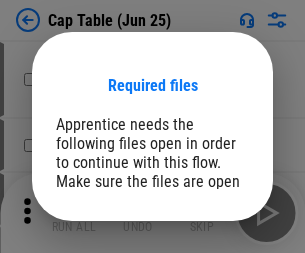 click on "Open" at bounding box center (209, 268) 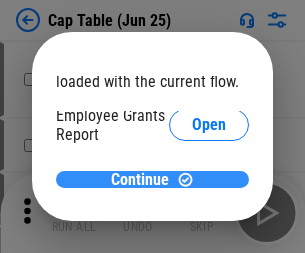 click on "Continue" at bounding box center (140, 180) 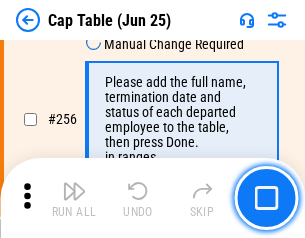 scroll, scrollTop: 9435, scrollLeft: 0, axis: vertical 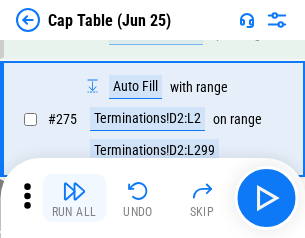 click at bounding box center (74, 191) 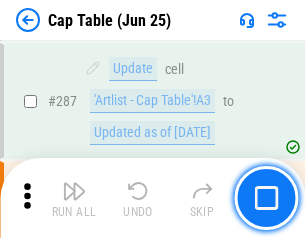 scroll, scrollTop: 10343, scrollLeft: 0, axis: vertical 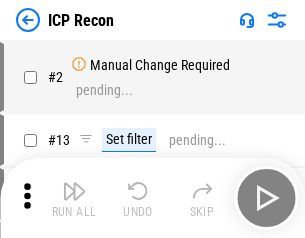 click at bounding box center (74, 191) 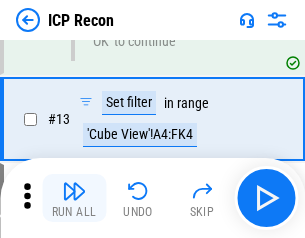 click at bounding box center [74, 191] 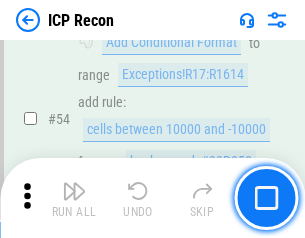 scroll, scrollTop: 1743, scrollLeft: 0, axis: vertical 